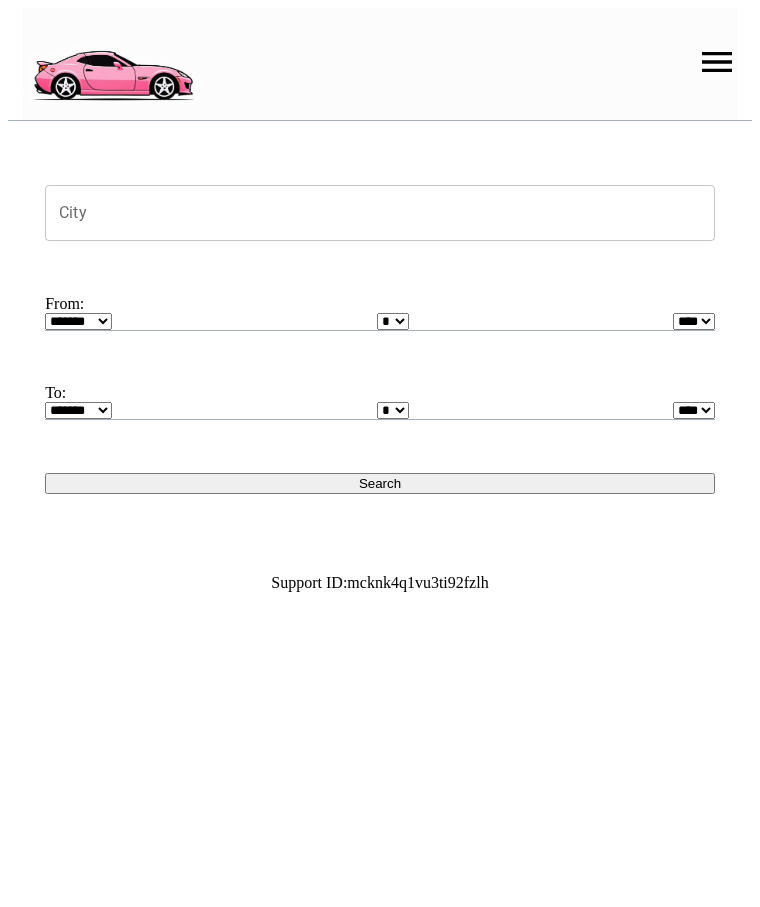 scroll, scrollTop: 0, scrollLeft: 0, axis: both 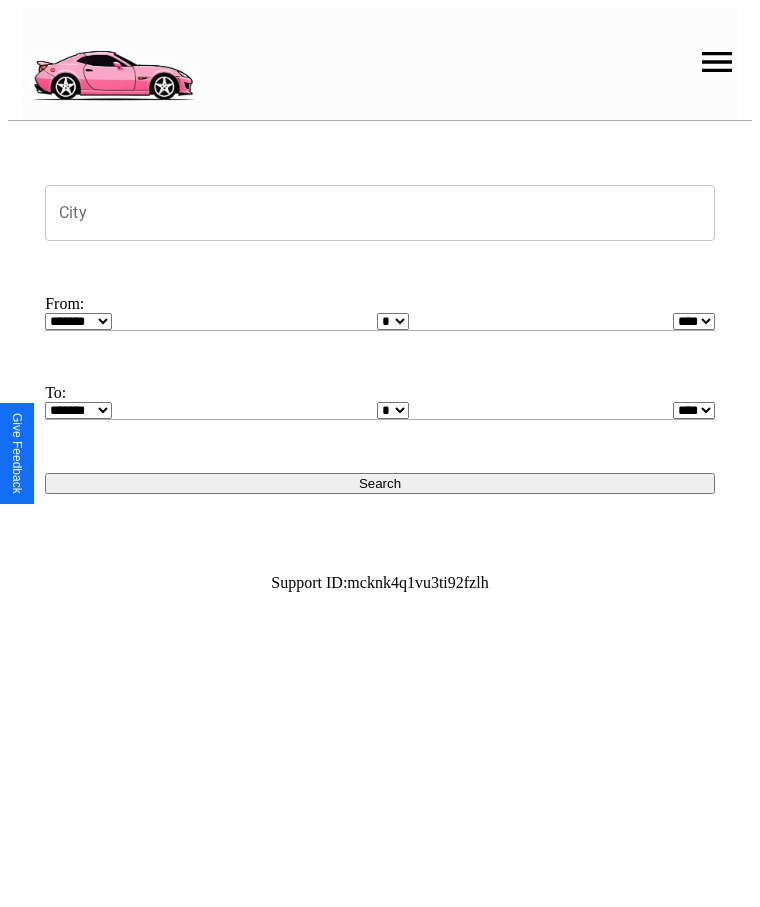 click on "City" at bounding box center (380, 213) 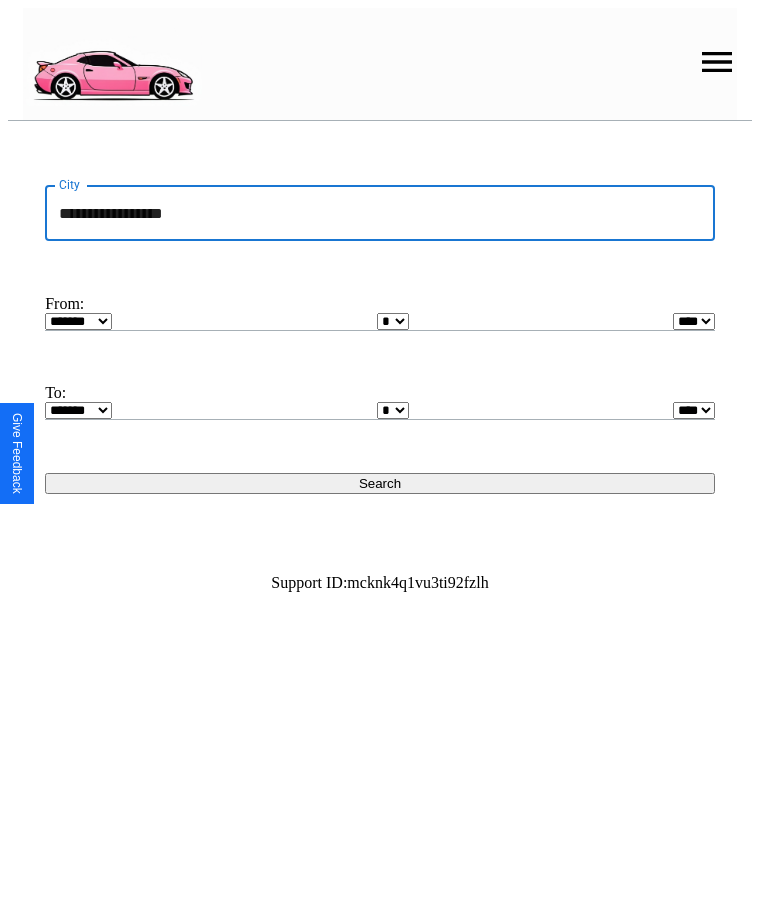 type on "**********" 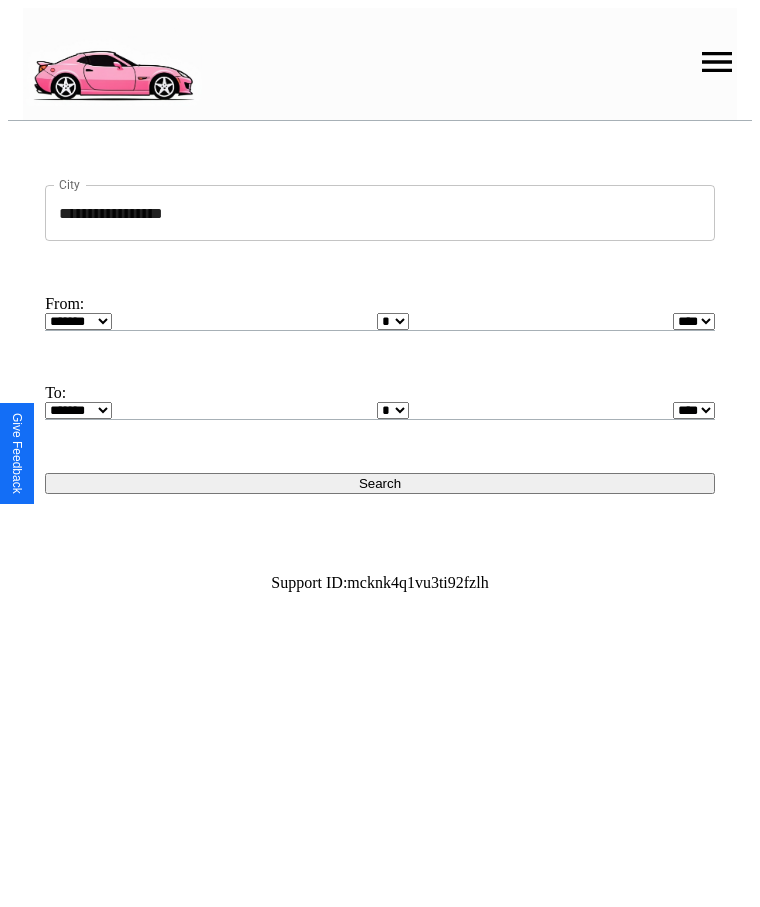 click on "******* ******** ***** ***** *** **** **** ****** ********* ******* ******** ********" at bounding box center (78, 321) 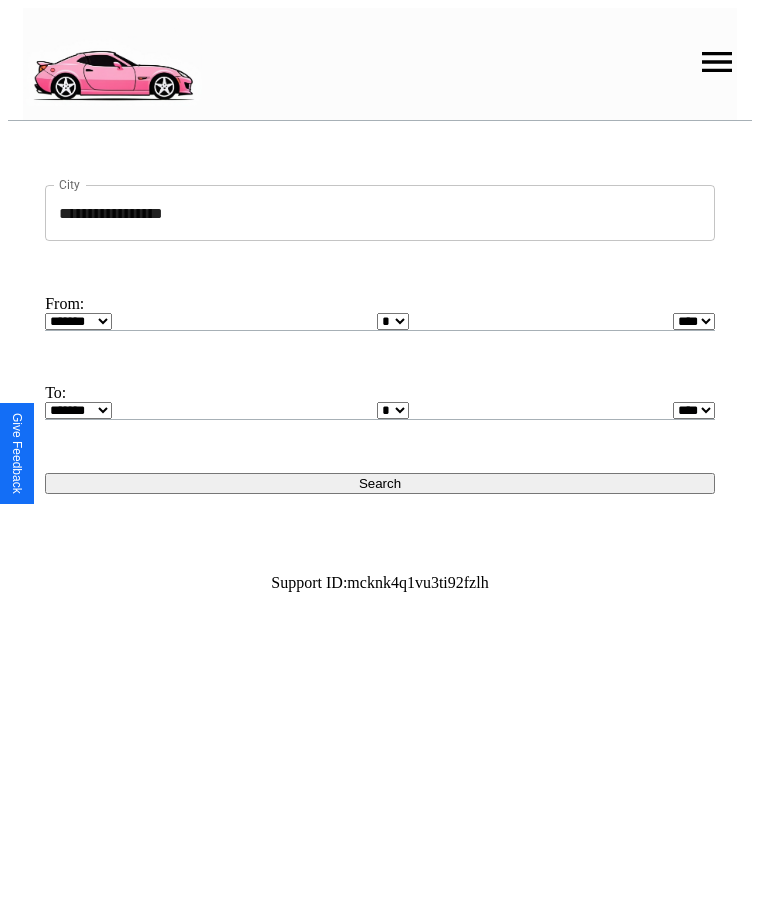 click on "* * * * * * * * * ** ** ** ** ** ** ** ** ** ** ** ** ** ** ** ** ** ** ** ** ** **" at bounding box center [393, 321] 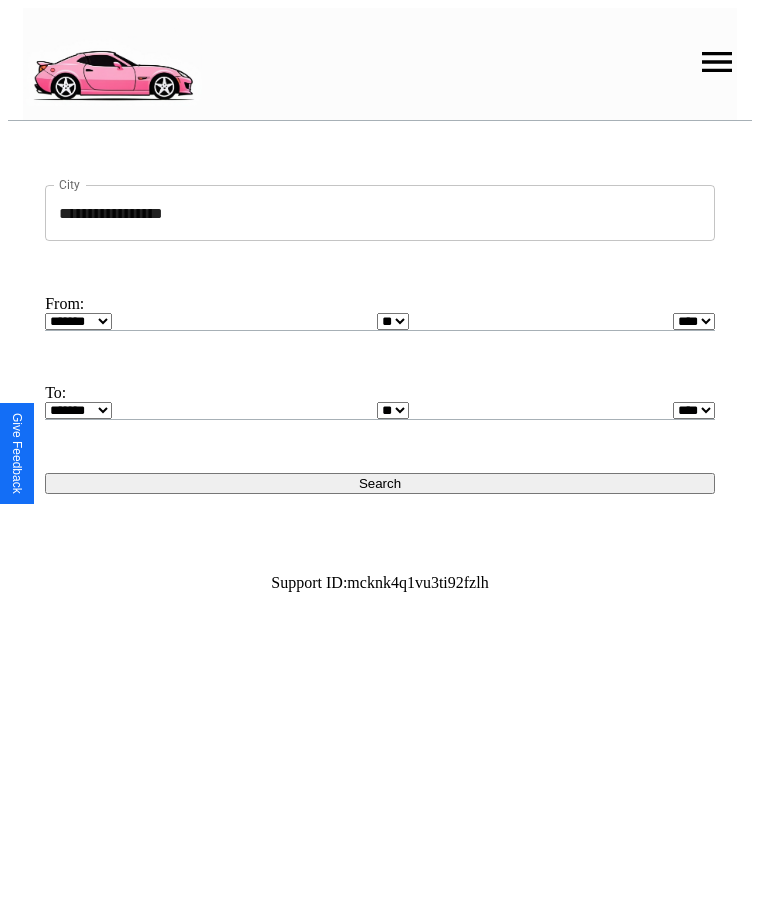 click on "******* ******** ***** ***** *** **** **** ****** ********* ******* ******** ********" at bounding box center (78, 410) 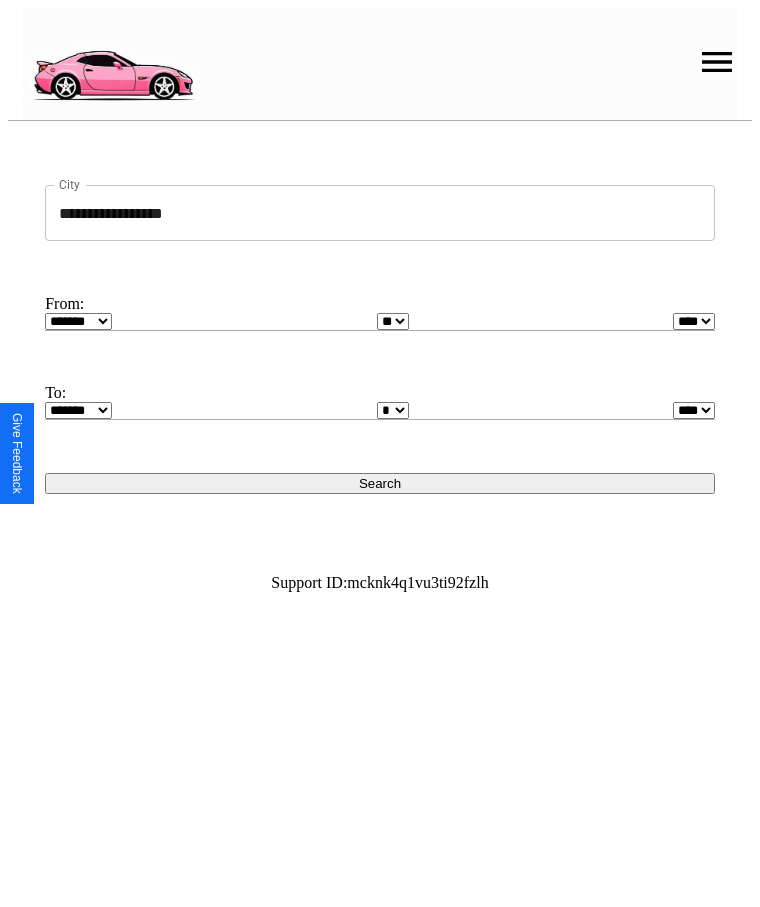 click on "Search" at bounding box center [380, 483] 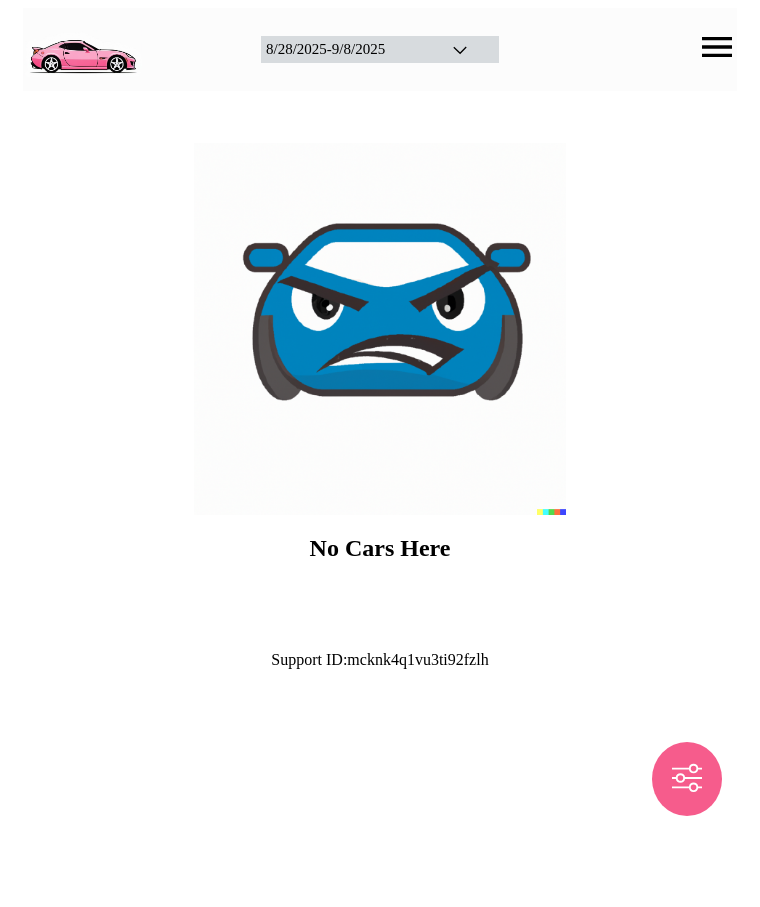scroll, scrollTop: 0, scrollLeft: 0, axis: both 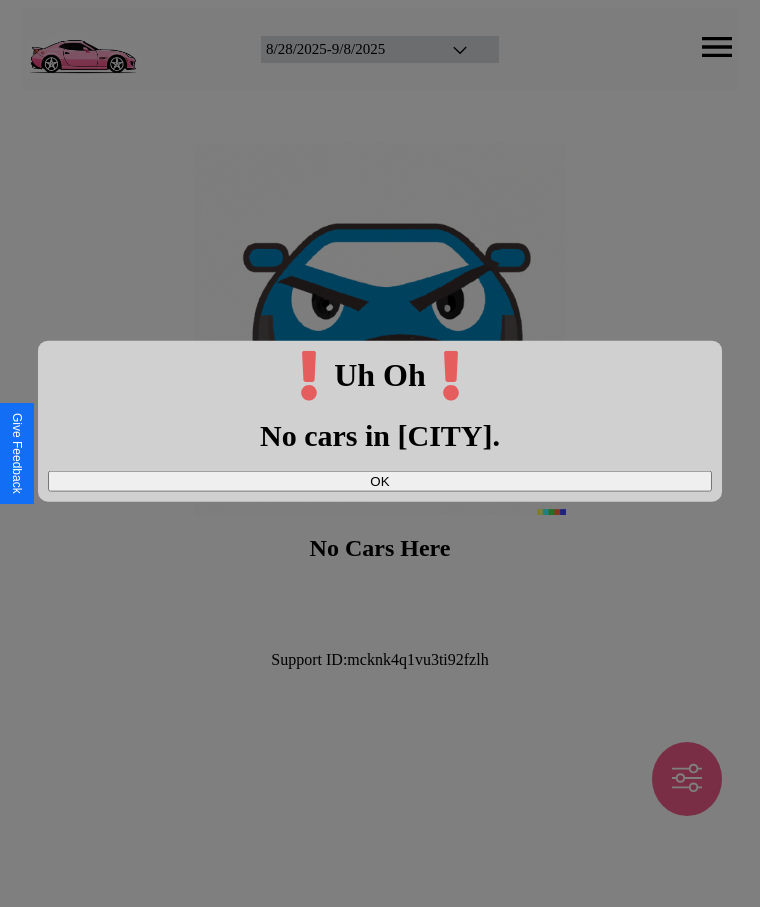 click on "OK" at bounding box center (380, 480) 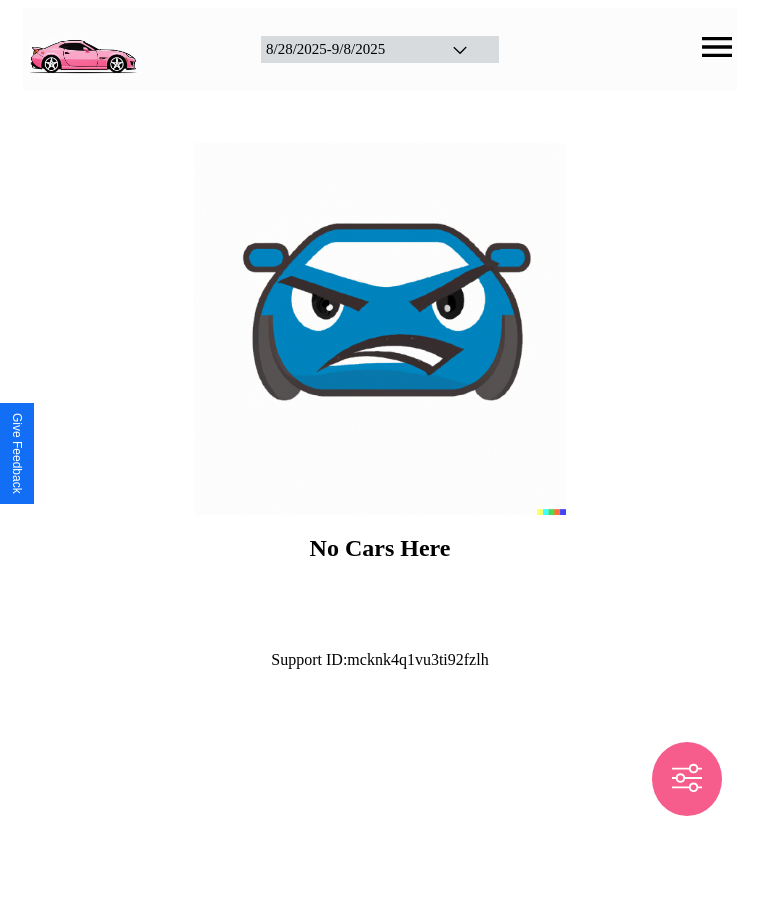 click at bounding box center (82, 47) 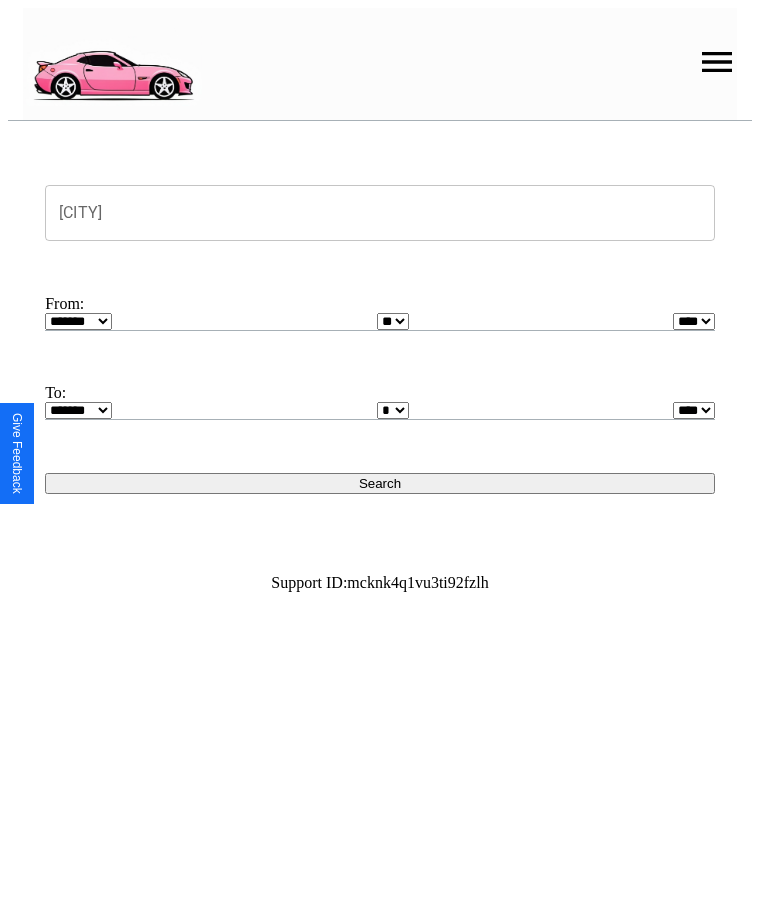 click at bounding box center (717, 62) 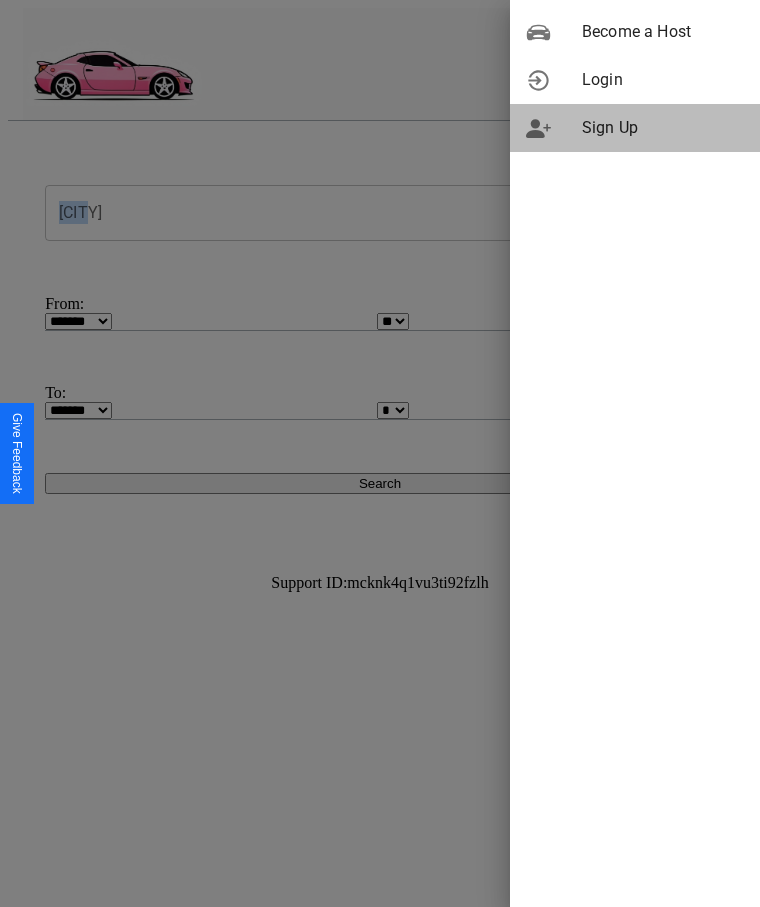 click on "Sign Up" at bounding box center [663, 128] 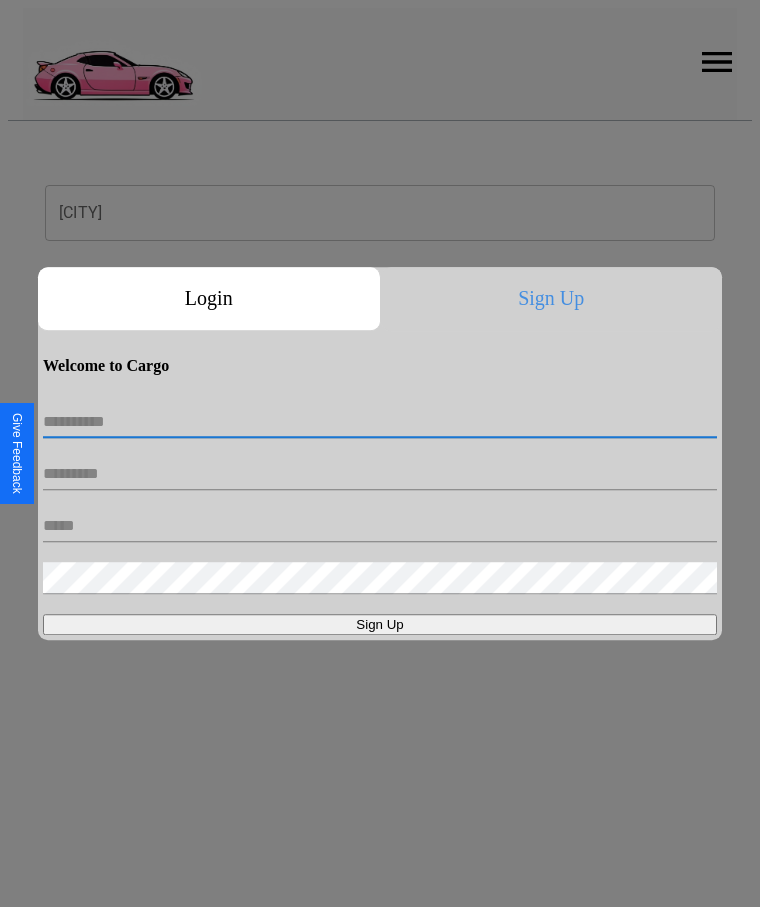 click at bounding box center (380, 422) 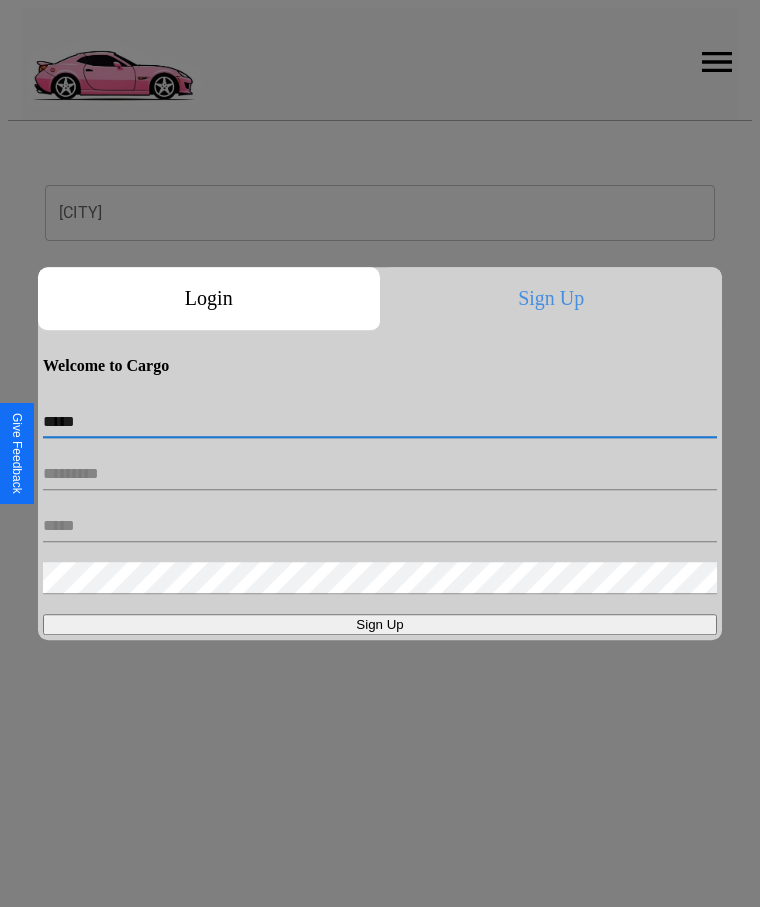 type on "*****" 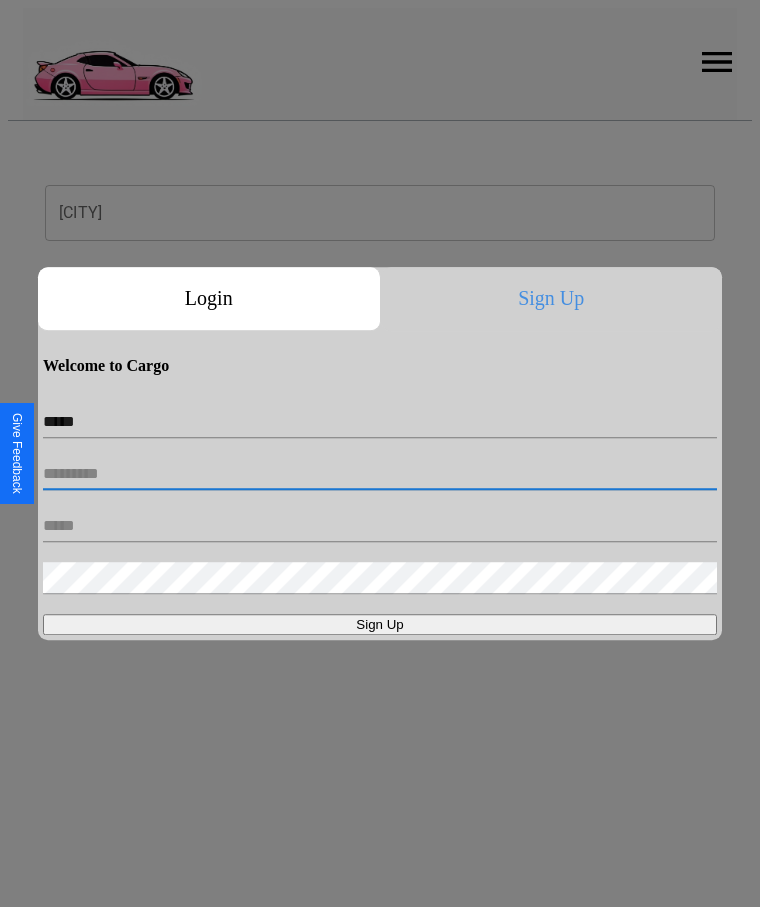 click at bounding box center (380, 474) 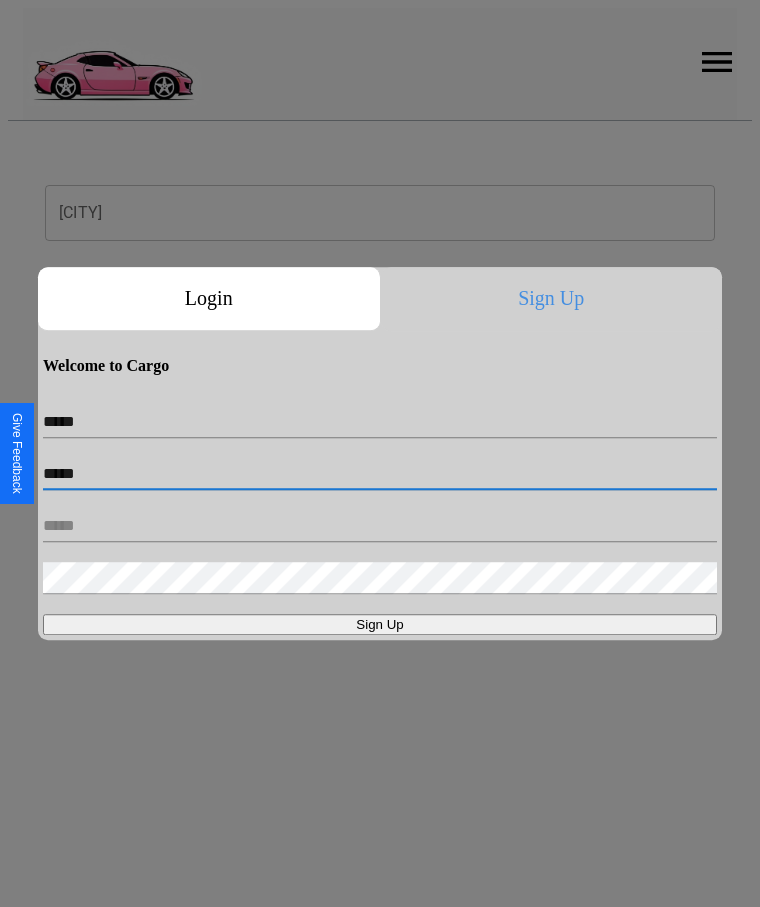 type on "*****" 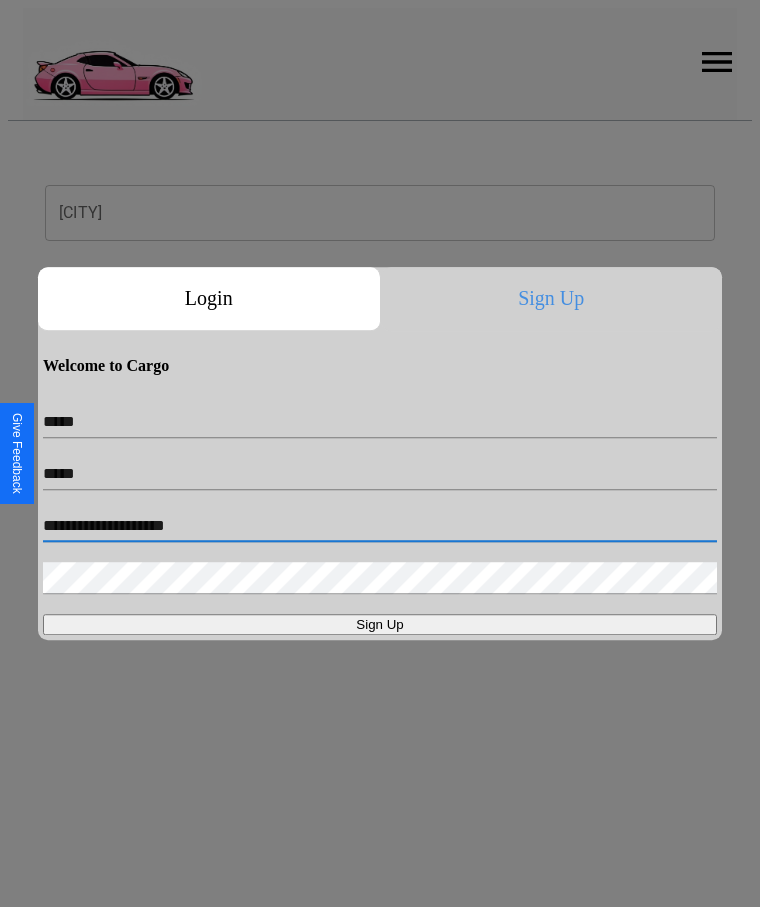 type on "**********" 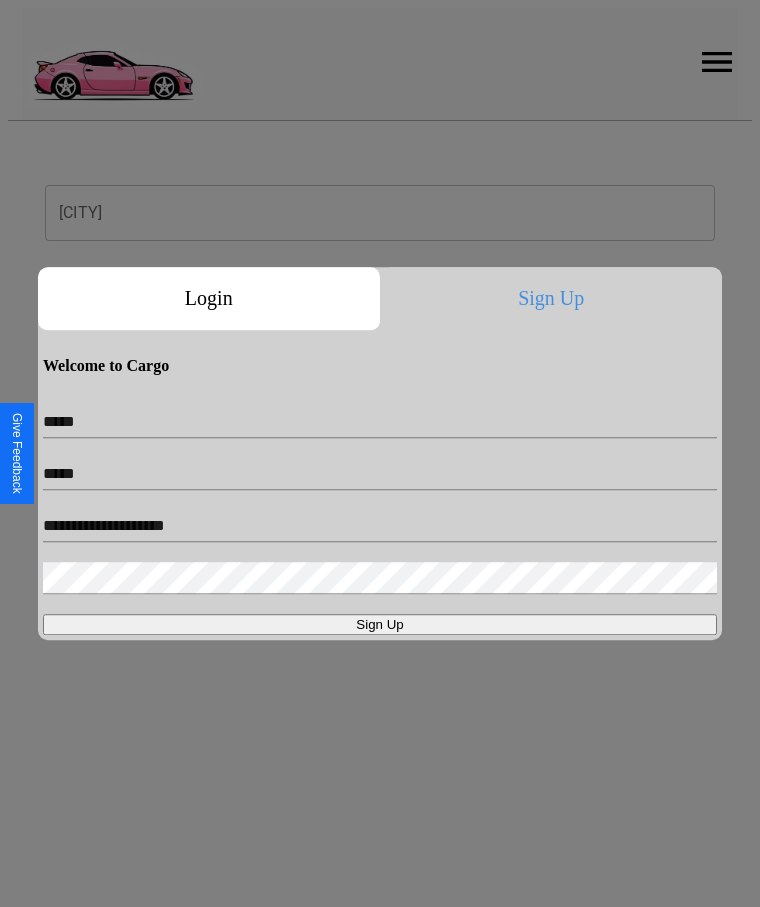 click on "Sign Up" at bounding box center (380, 624) 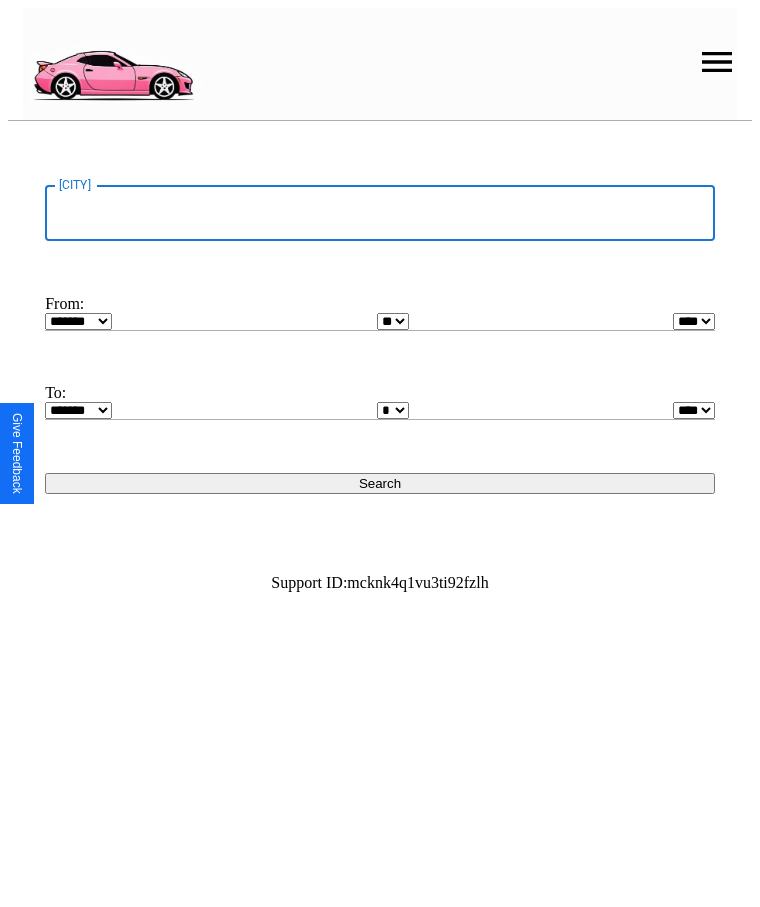 click on "[CITY]" at bounding box center [380, 213] 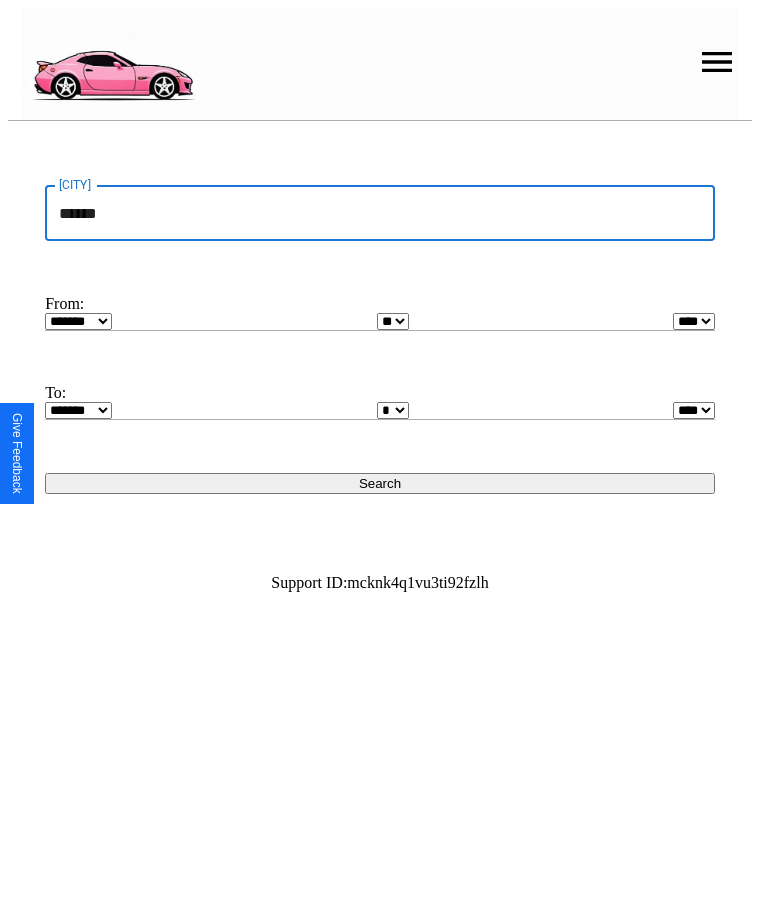 type on "******" 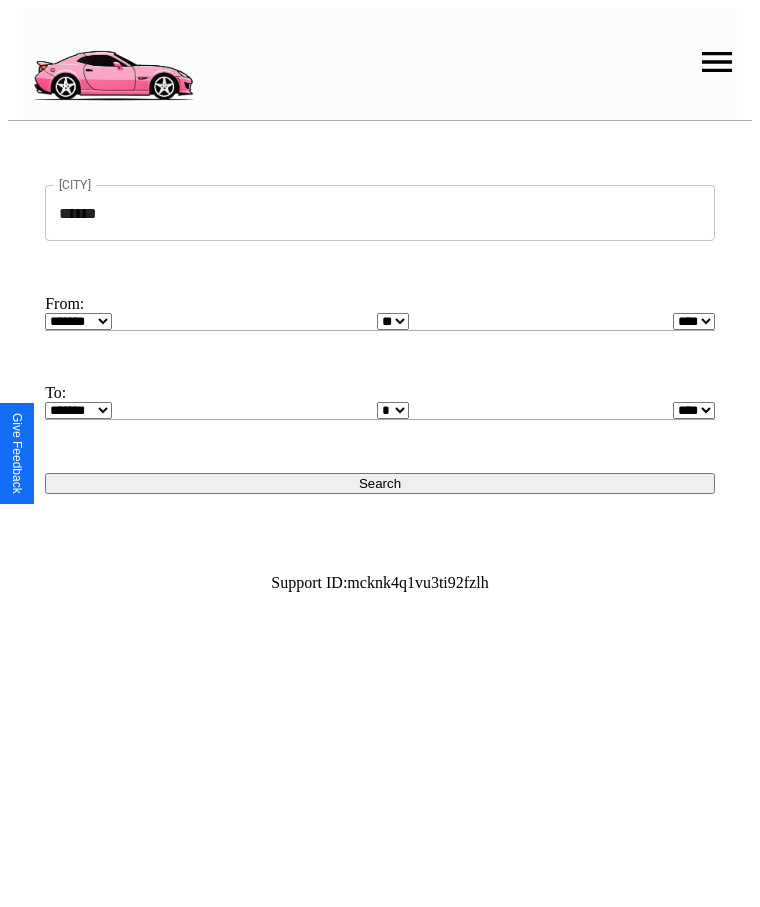click on "******* ******** ***** ***** *** **** **** ****** ********* ******* ******** ********" at bounding box center [78, 321] 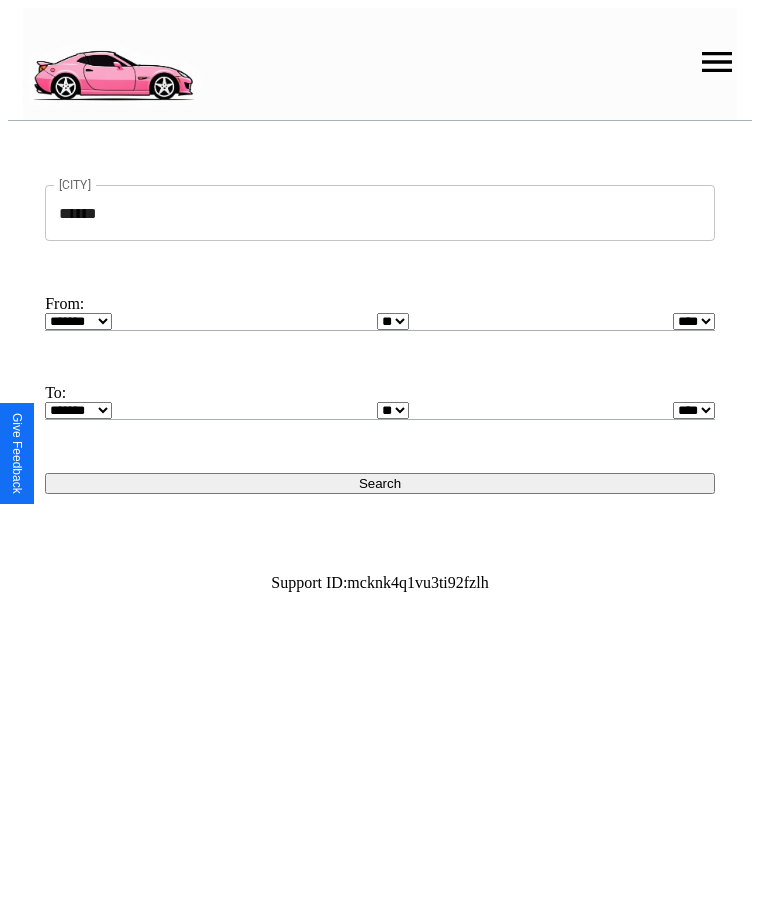 click on "* * * * * * * * * ** ** ** ** ** ** ** ** ** ** ** ** ** ** ** ** ** ** ** ** **" at bounding box center [393, 321] 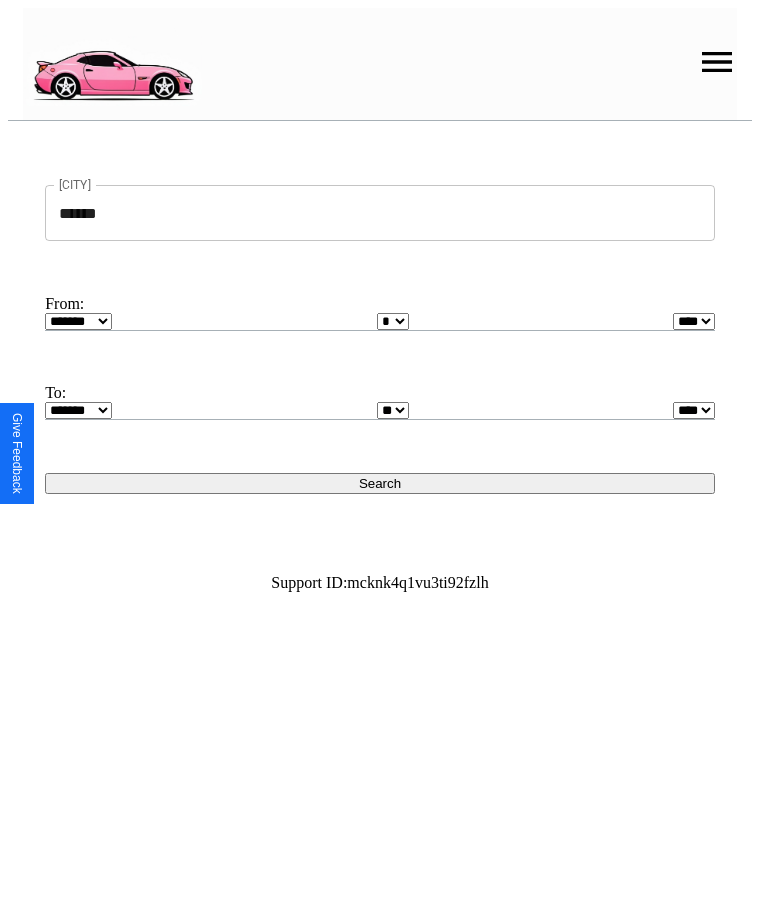 click on "* * * * * * * * * ** ** ** ** ** ** ** ** ** ** ** ** ** ** ** ** ** ** ** ** **" at bounding box center [393, 410] 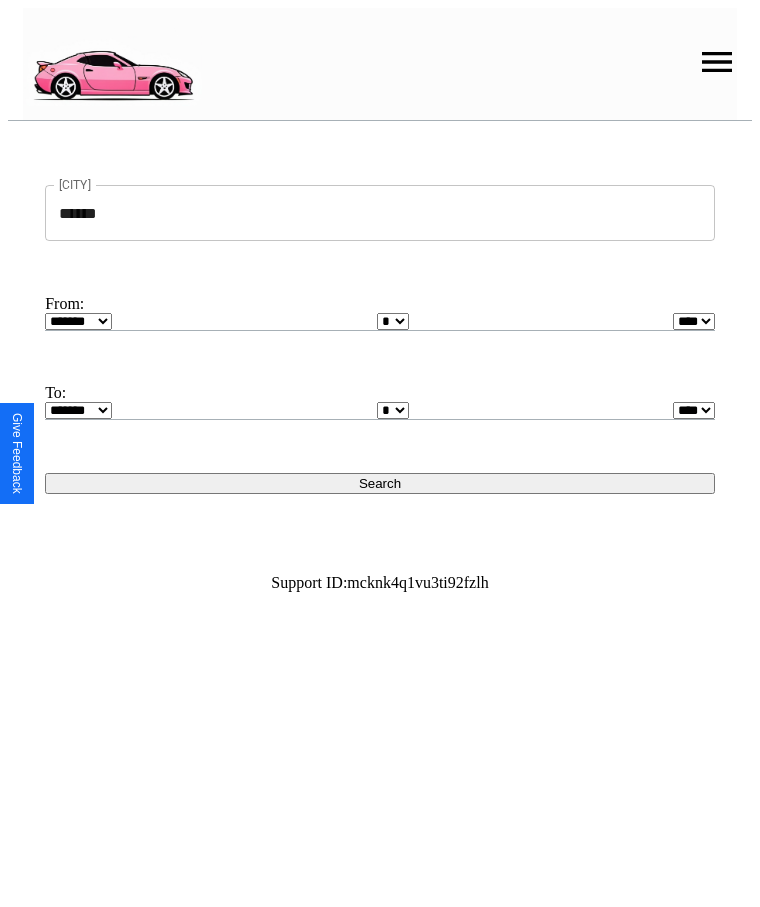 click on "Search" at bounding box center (380, 483) 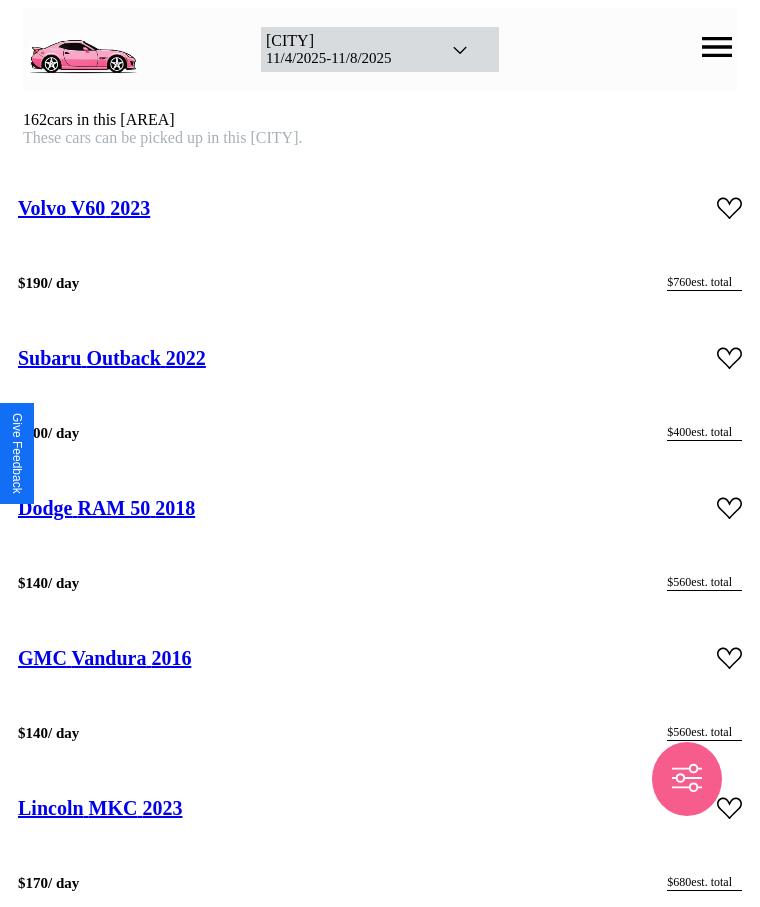 scroll, scrollTop: 4650, scrollLeft: 0, axis: vertical 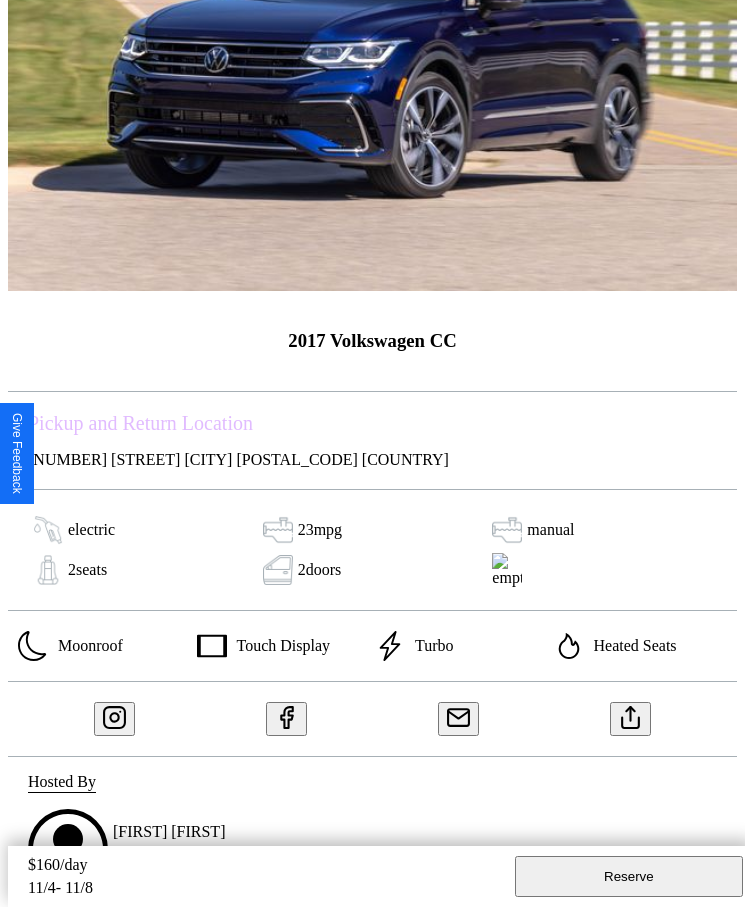 click at bounding box center [631, 714] 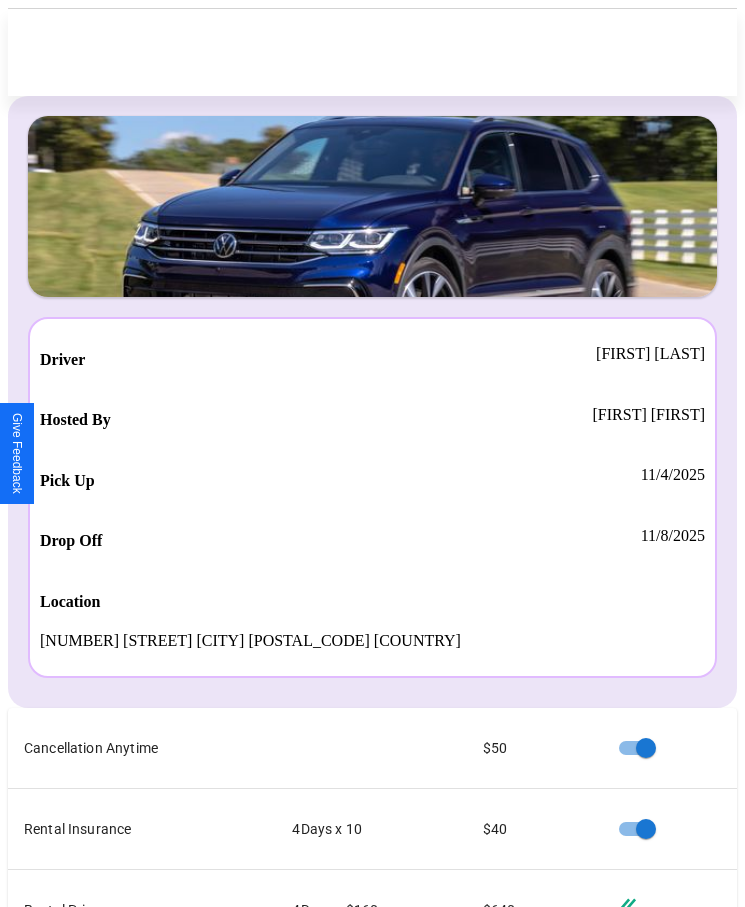 scroll, scrollTop: 23, scrollLeft: 0, axis: vertical 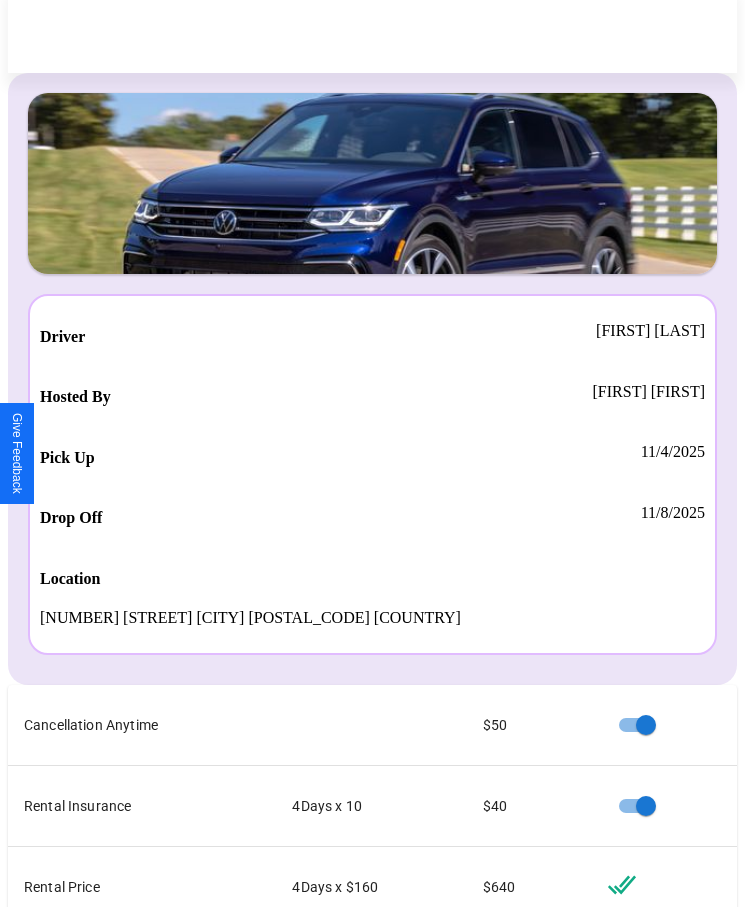 click on "Checkout" at bounding box center [530, 1118] 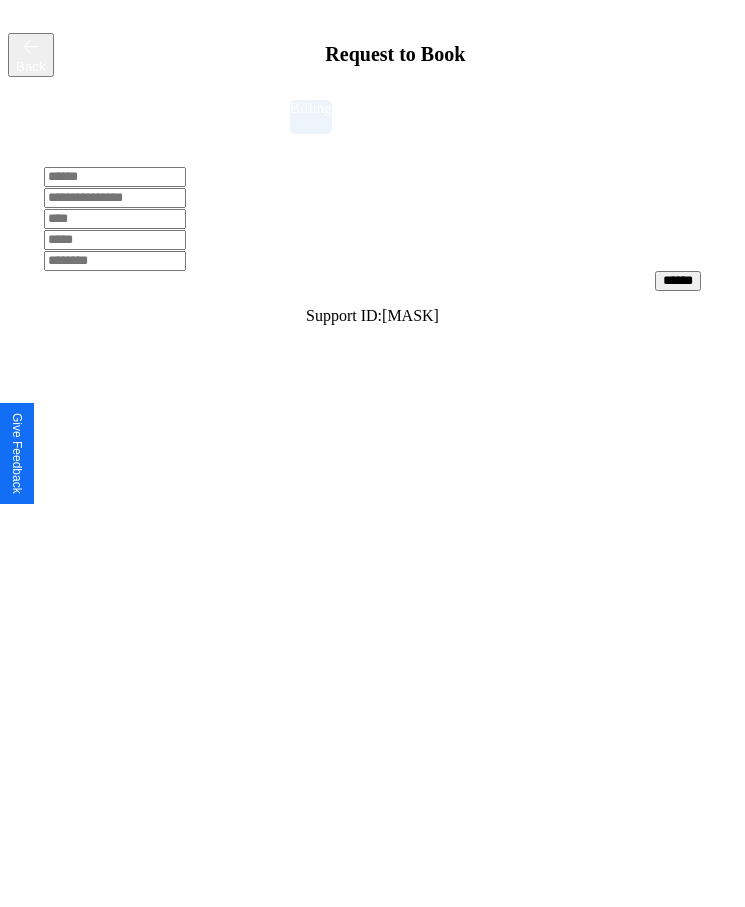 scroll, scrollTop: 0, scrollLeft: 0, axis: both 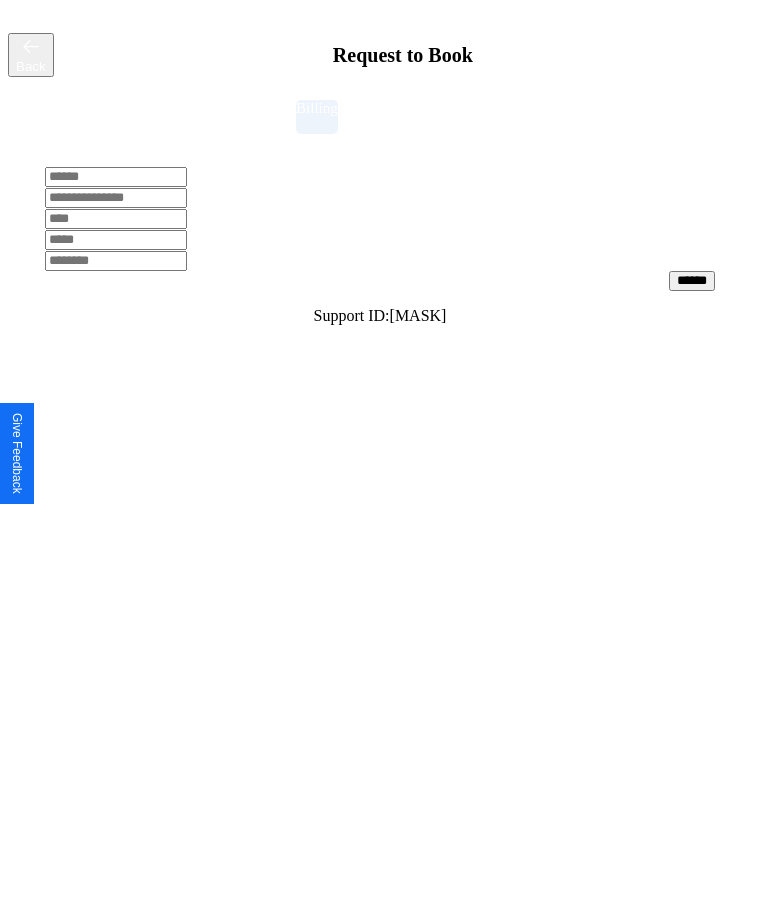 click at bounding box center [116, 177] 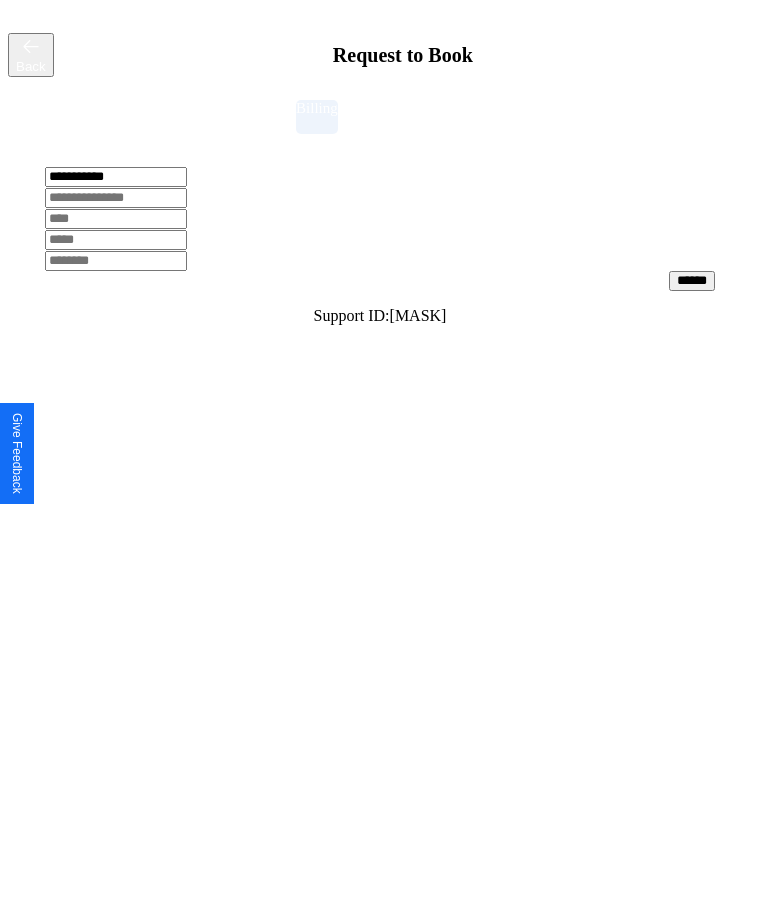 type on "**********" 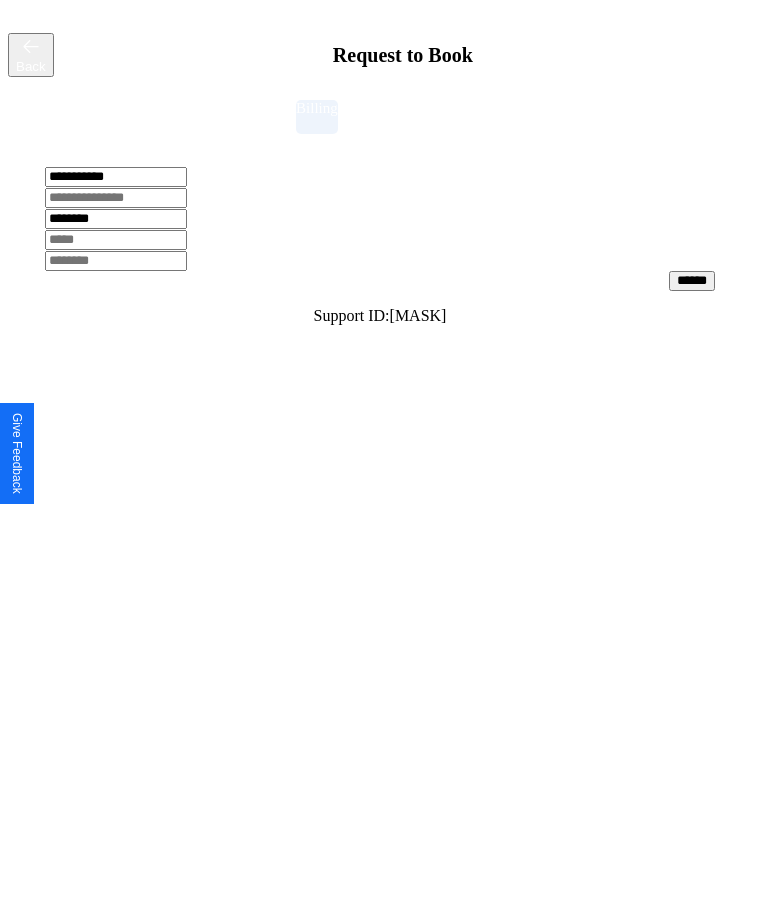 type on "********" 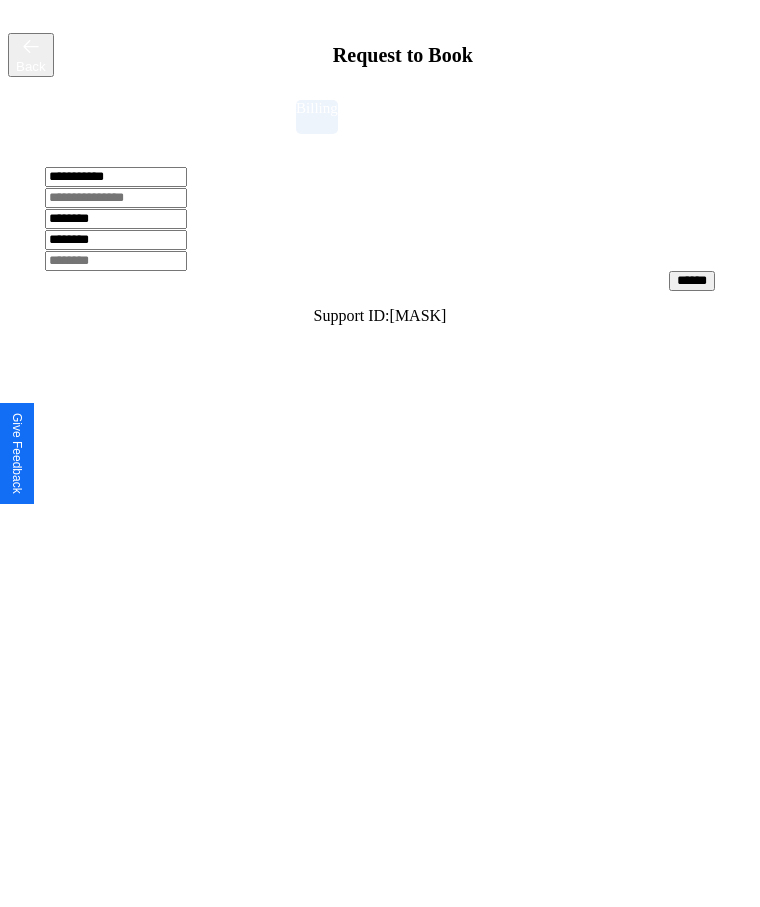 type on "********" 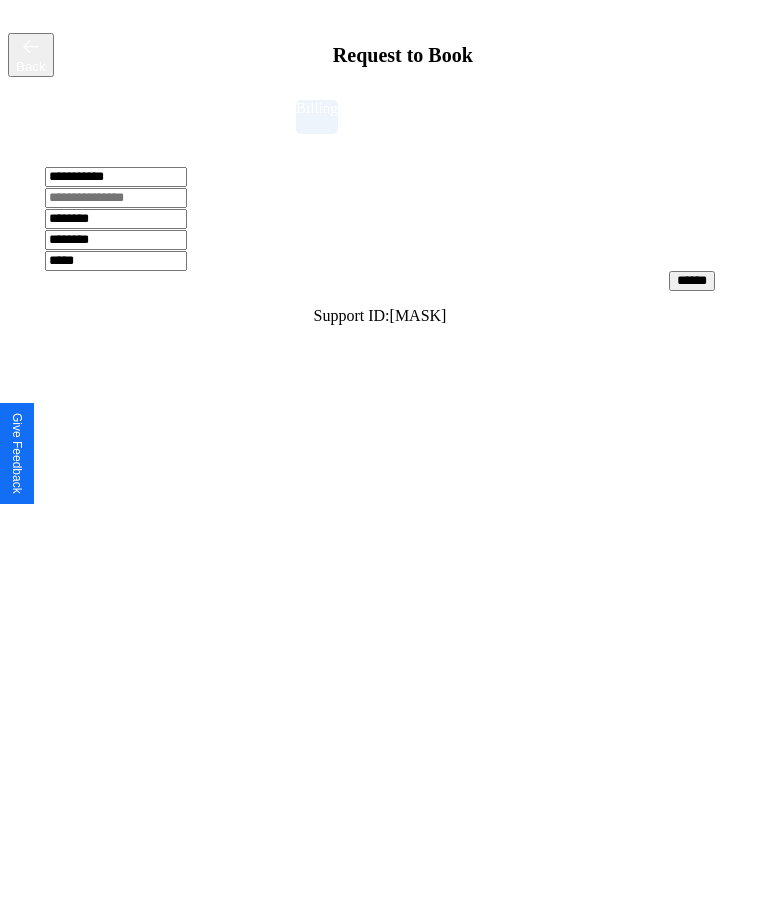 type on "*****" 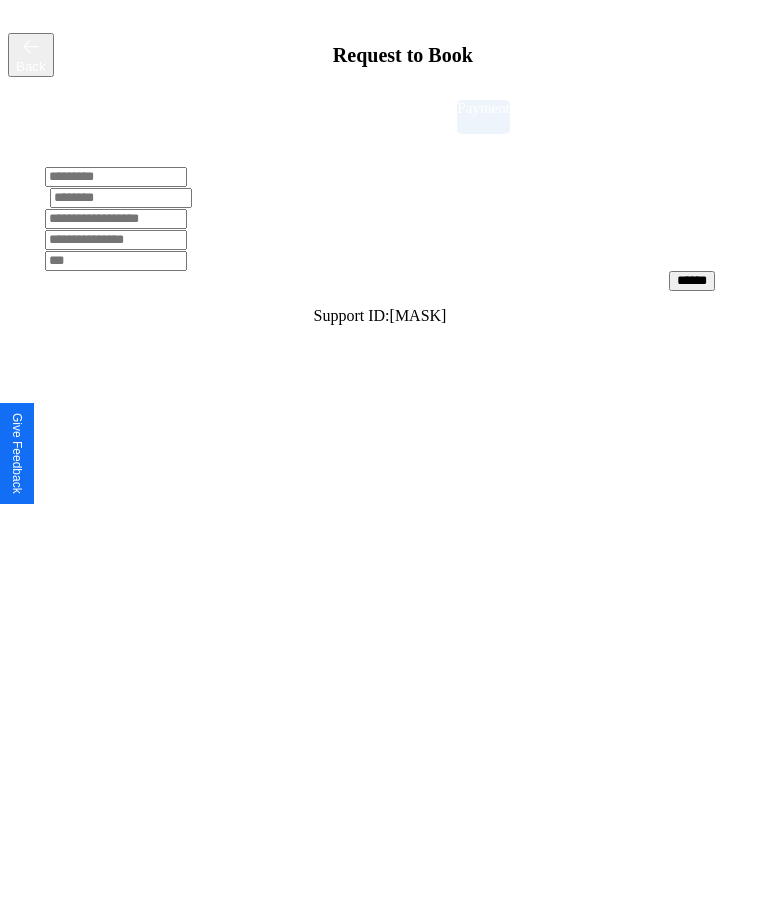 click at bounding box center (116, 177) 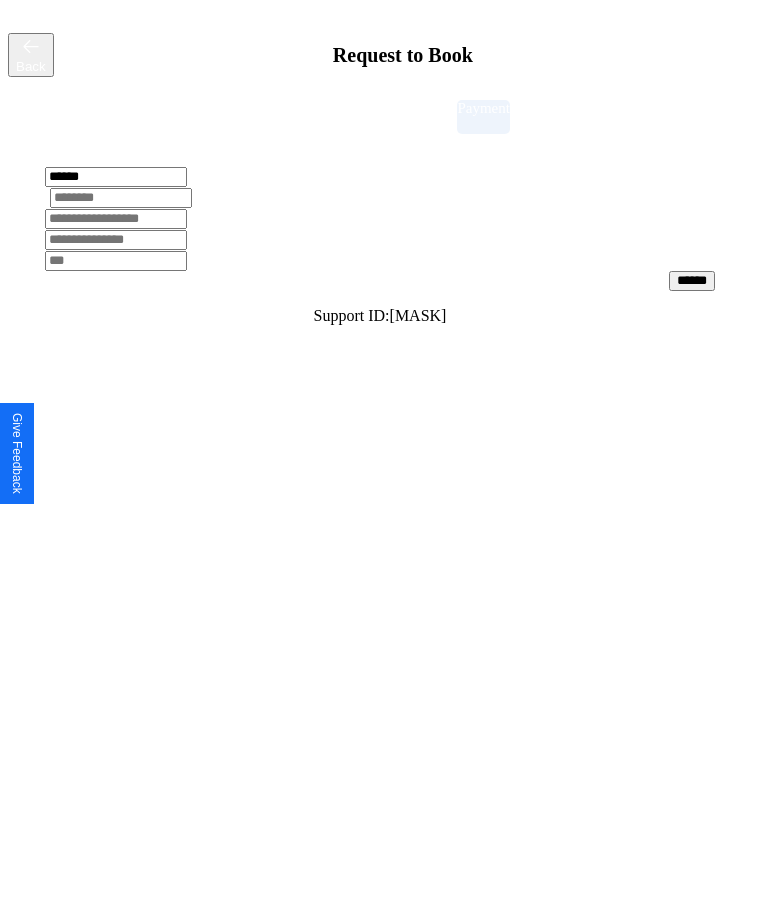 type on "******" 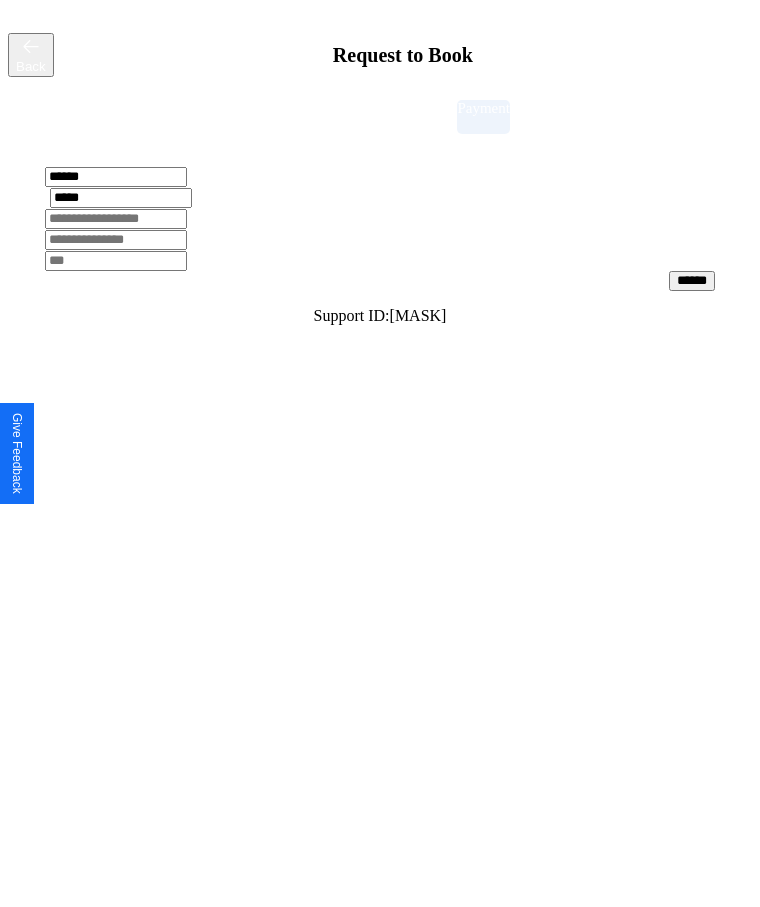 type on "*****" 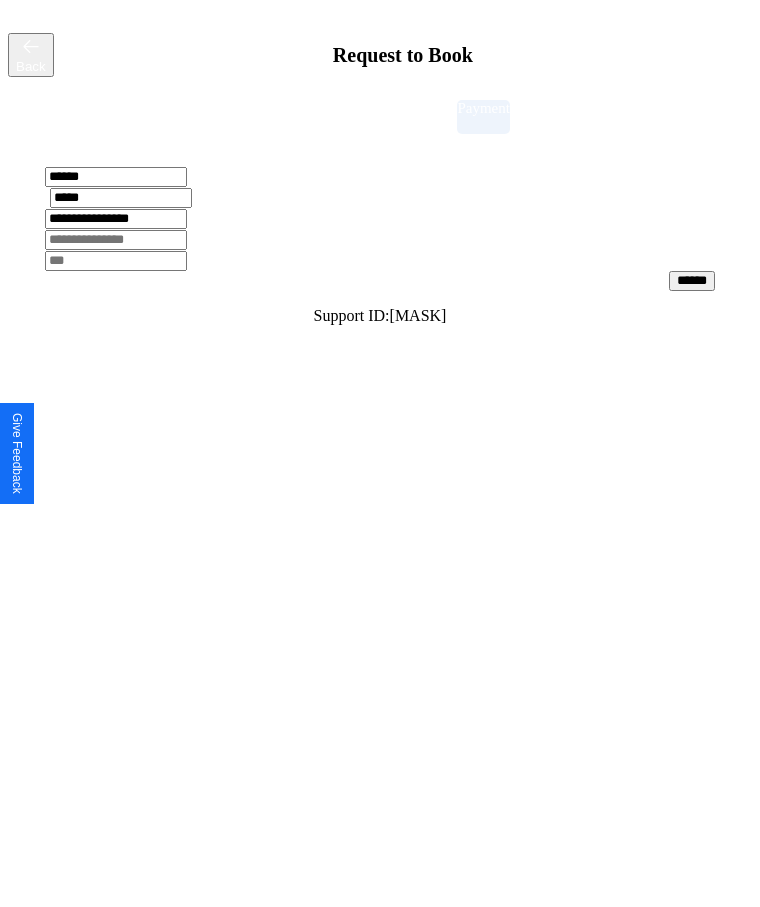 type on "**********" 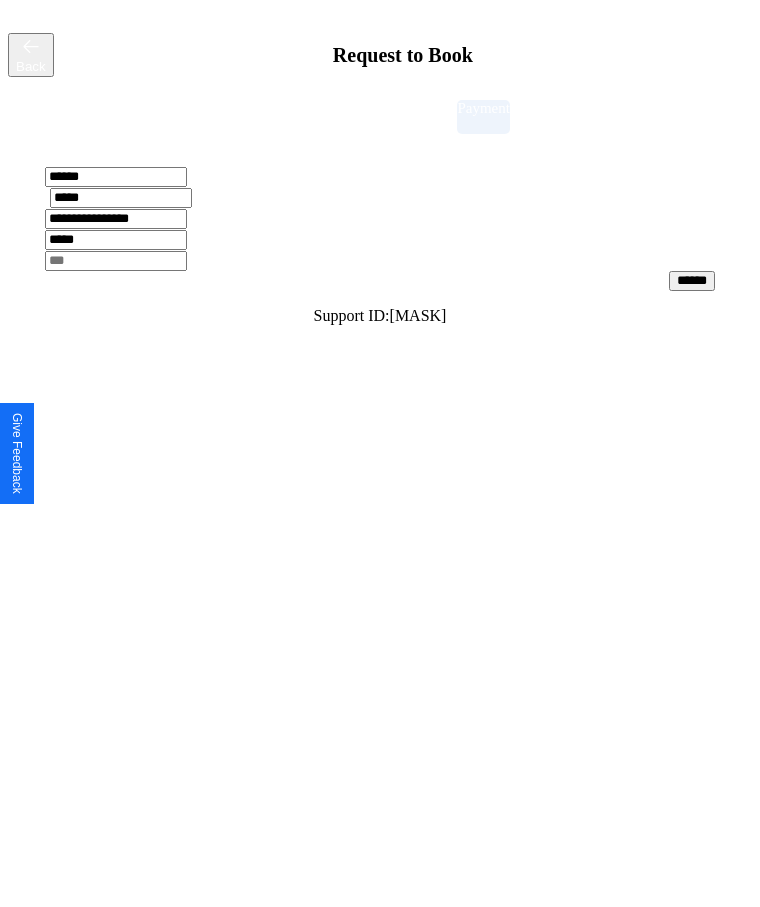type on "*****" 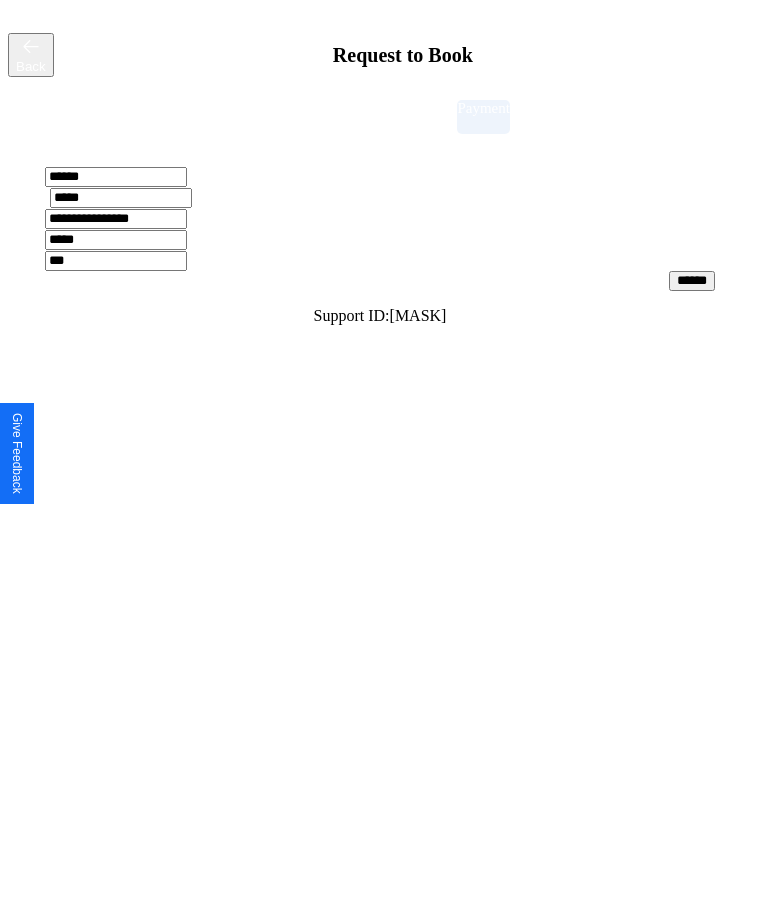 type on "***" 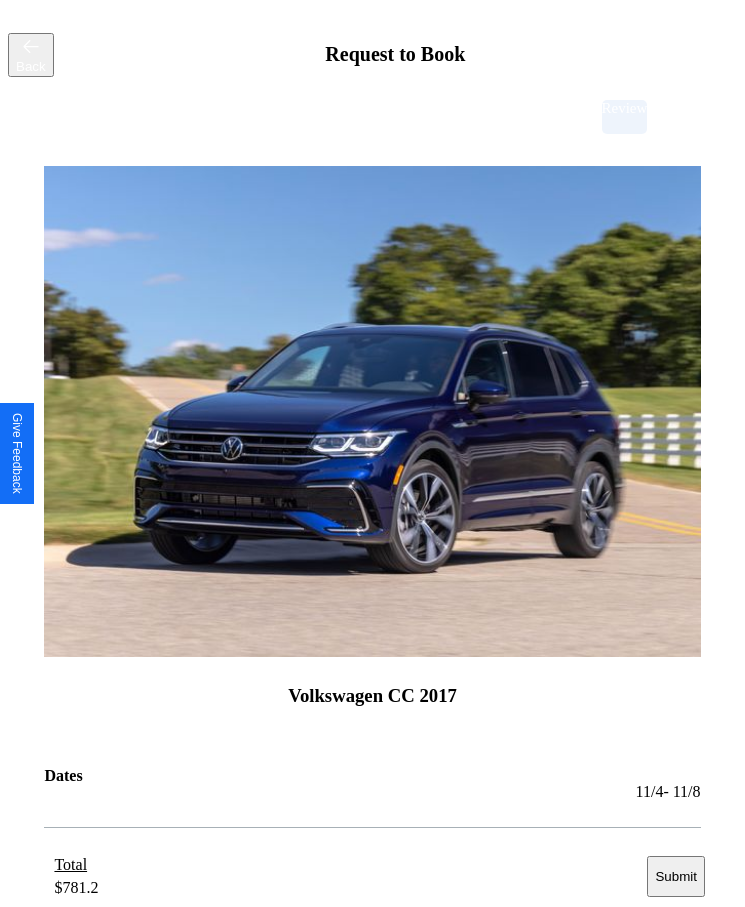 click on "Submit" at bounding box center [675, 876] 